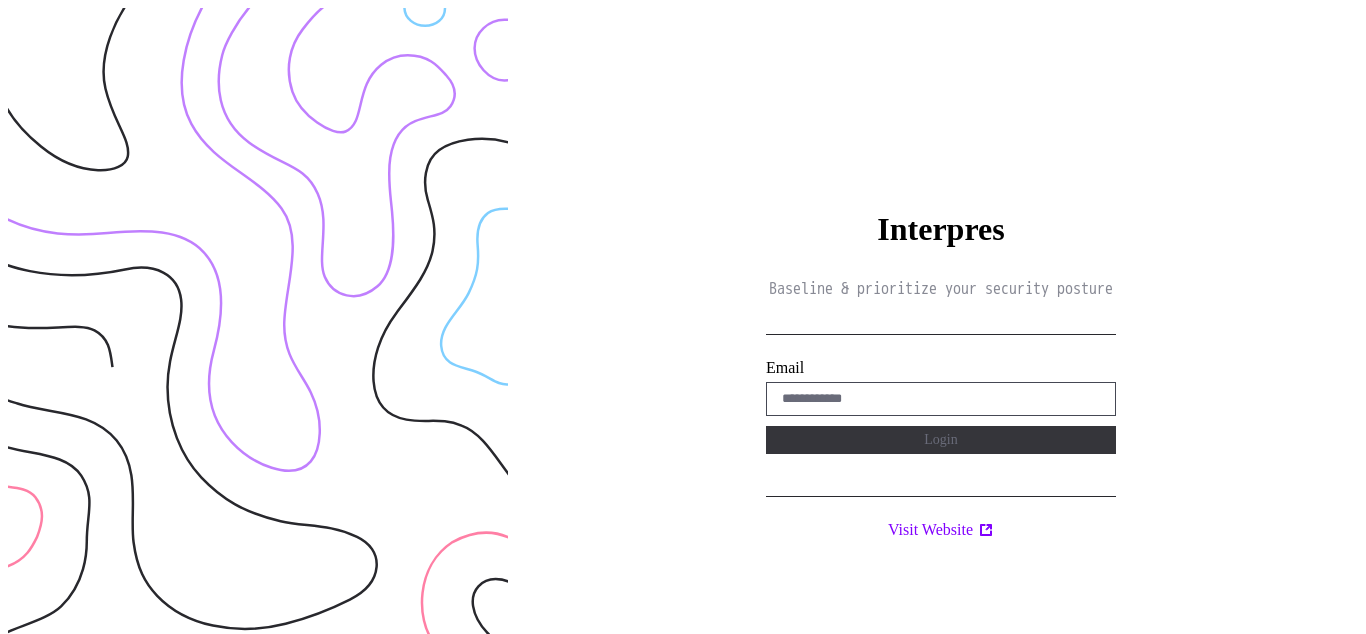 scroll, scrollTop: 0, scrollLeft: 0, axis: both 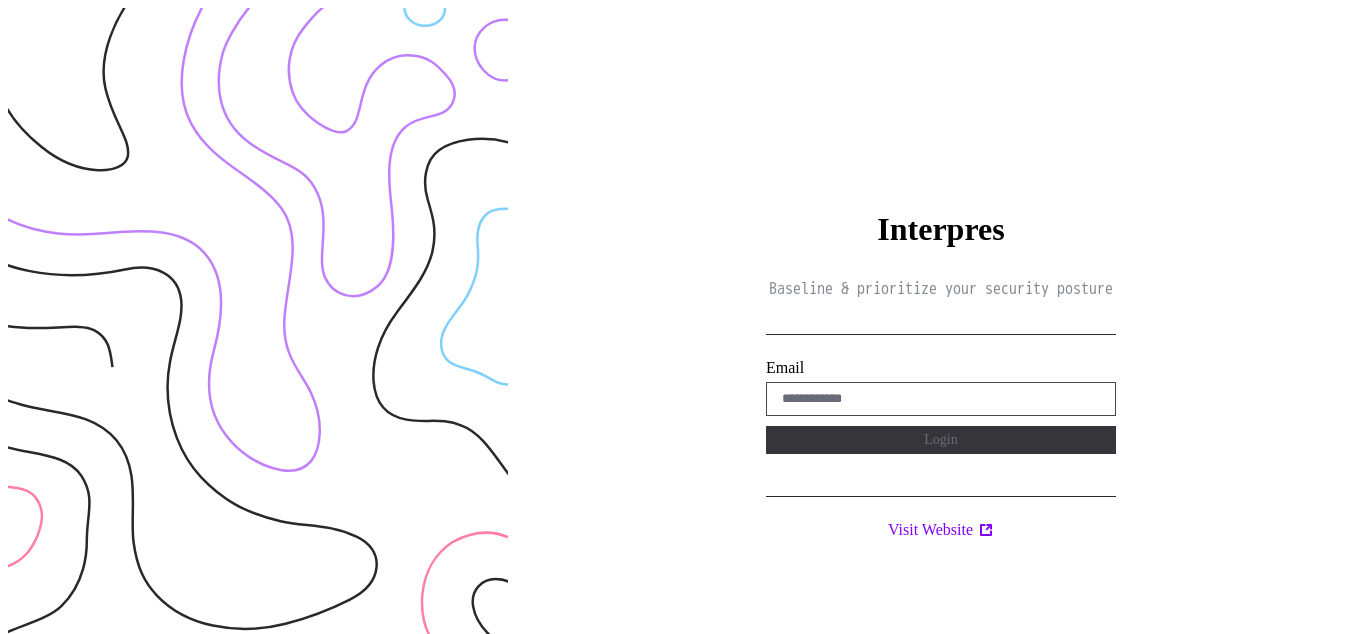 click on "Interpres Baseline & prioritize your security posture Email Login Visit Website" at bounding box center (941, 325) 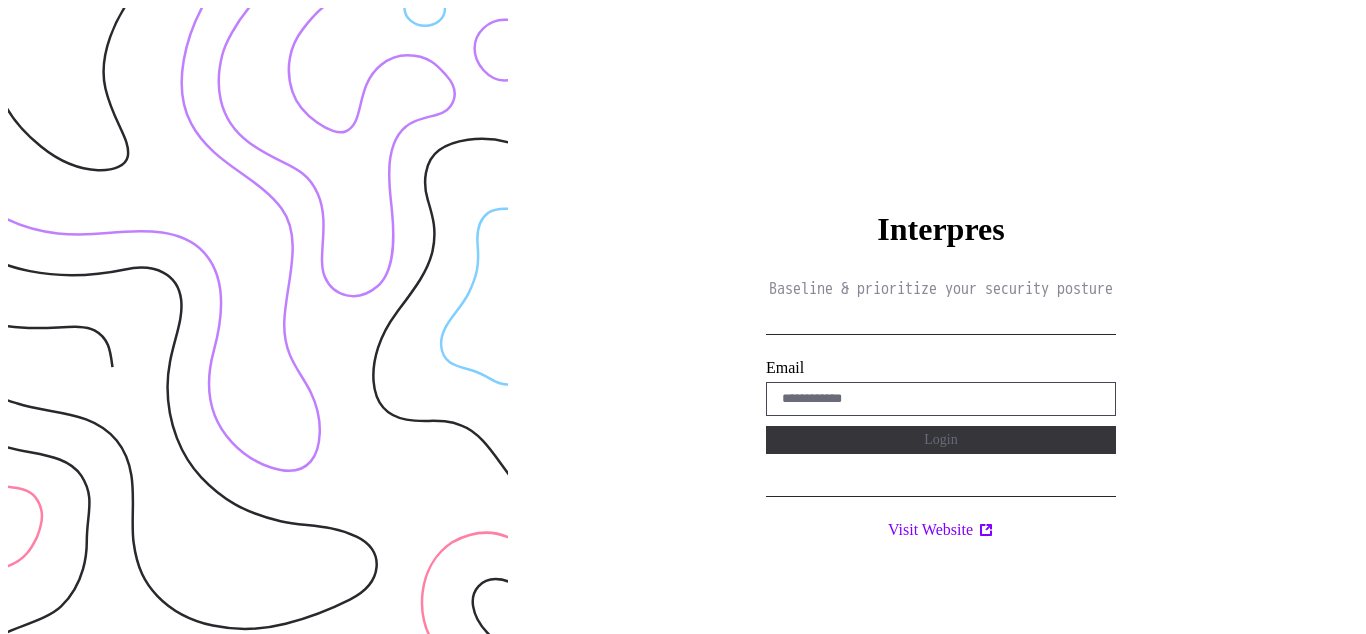 scroll, scrollTop: 0, scrollLeft: 0, axis: both 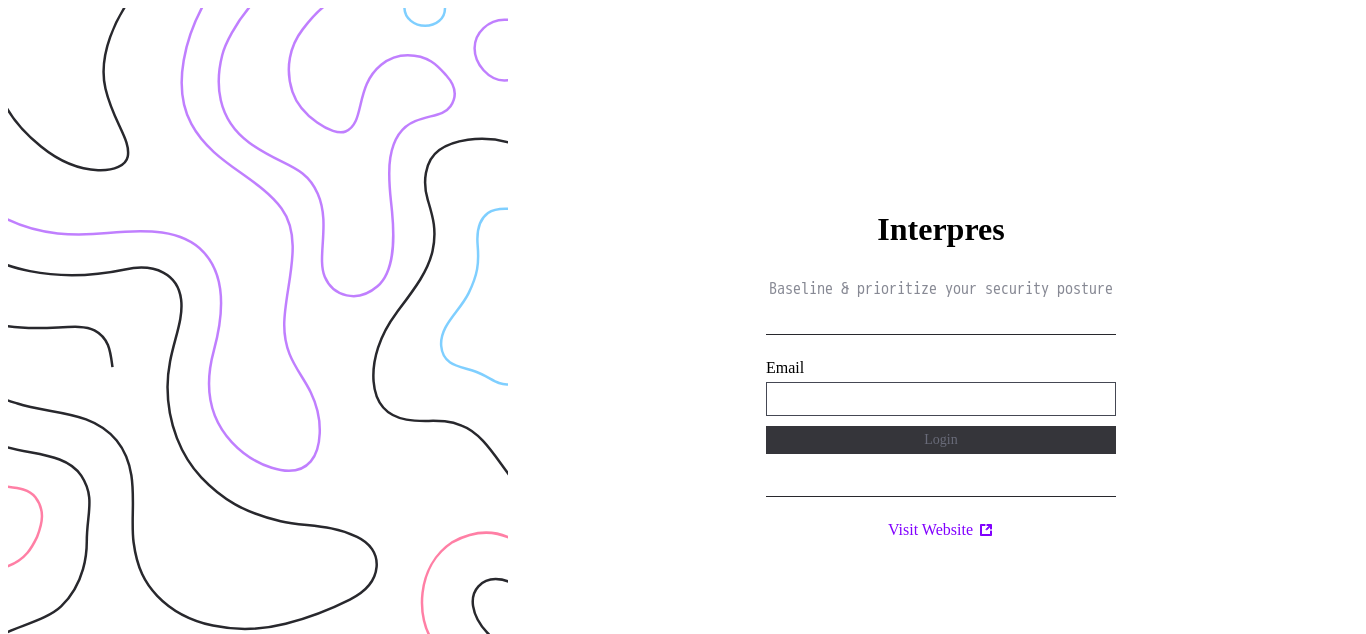 type on "**********" 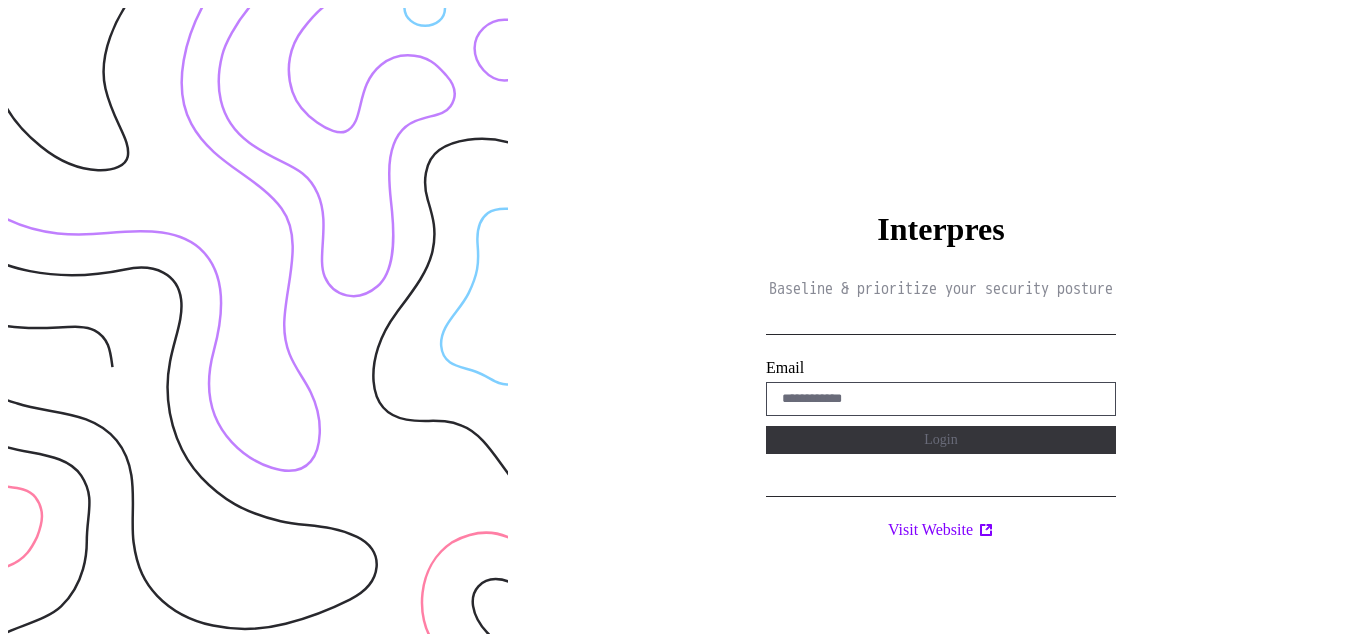 scroll, scrollTop: 0, scrollLeft: 0, axis: both 